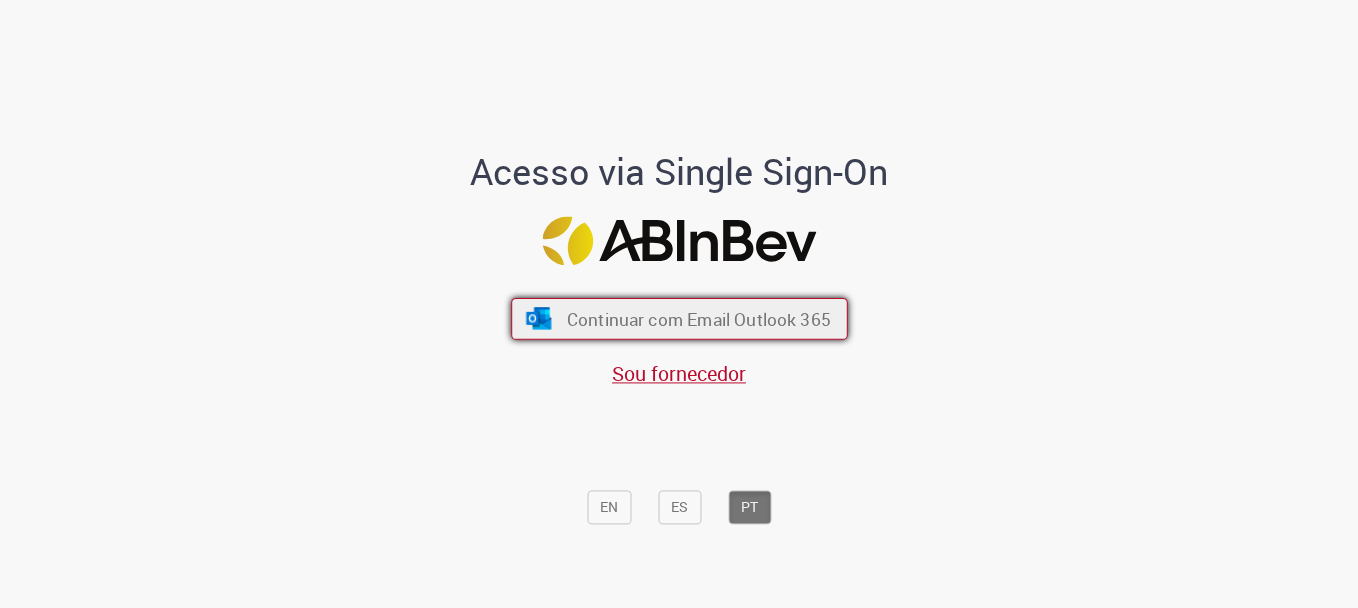 scroll, scrollTop: 0, scrollLeft: 0, axis: both 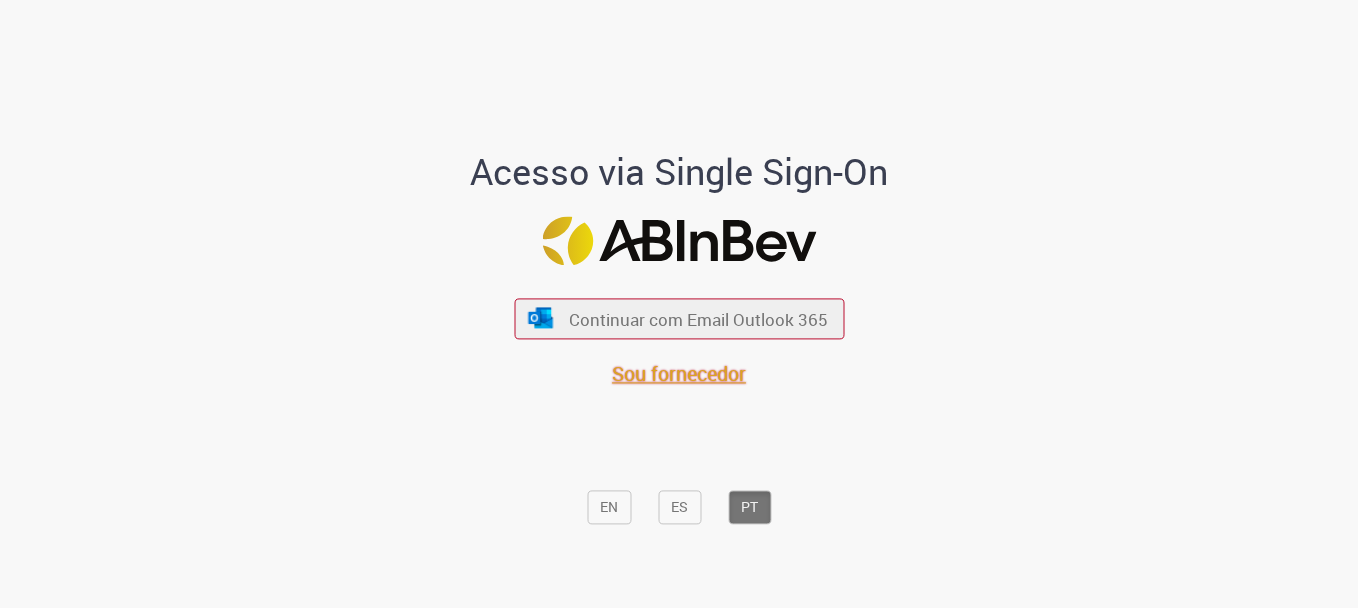 click on "Sou fornecedor" at bounding box center [679, 373] 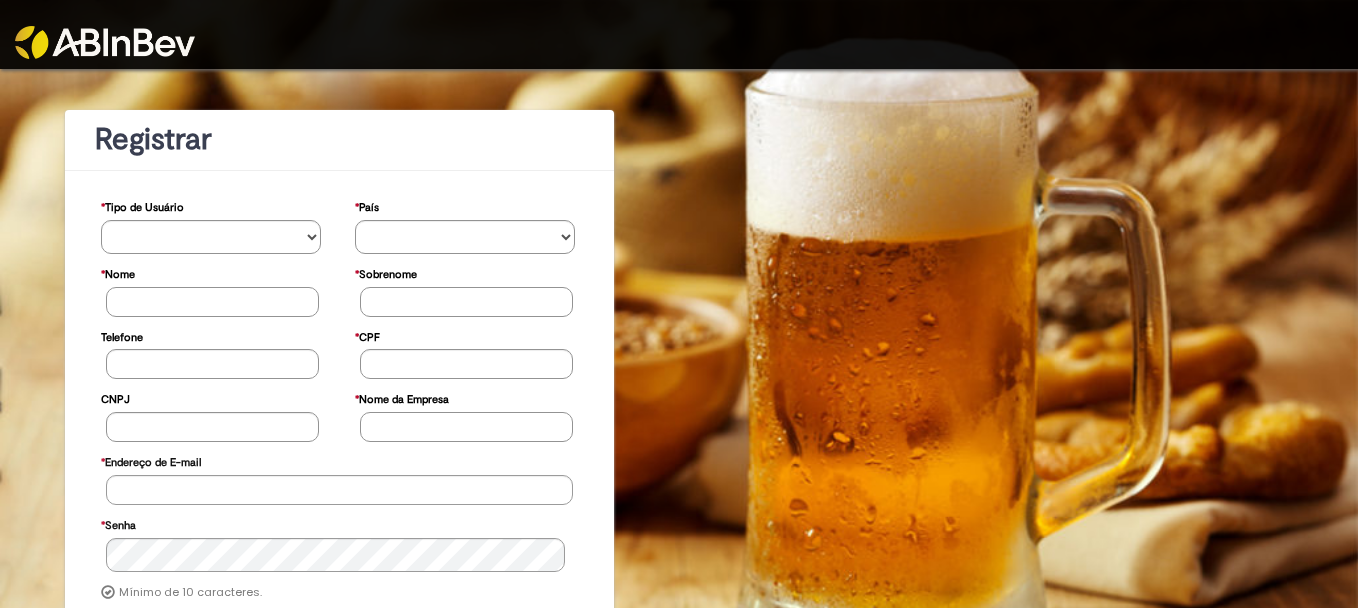 scroll, scrollTop: 0, scrollLeft: 0, axis: both 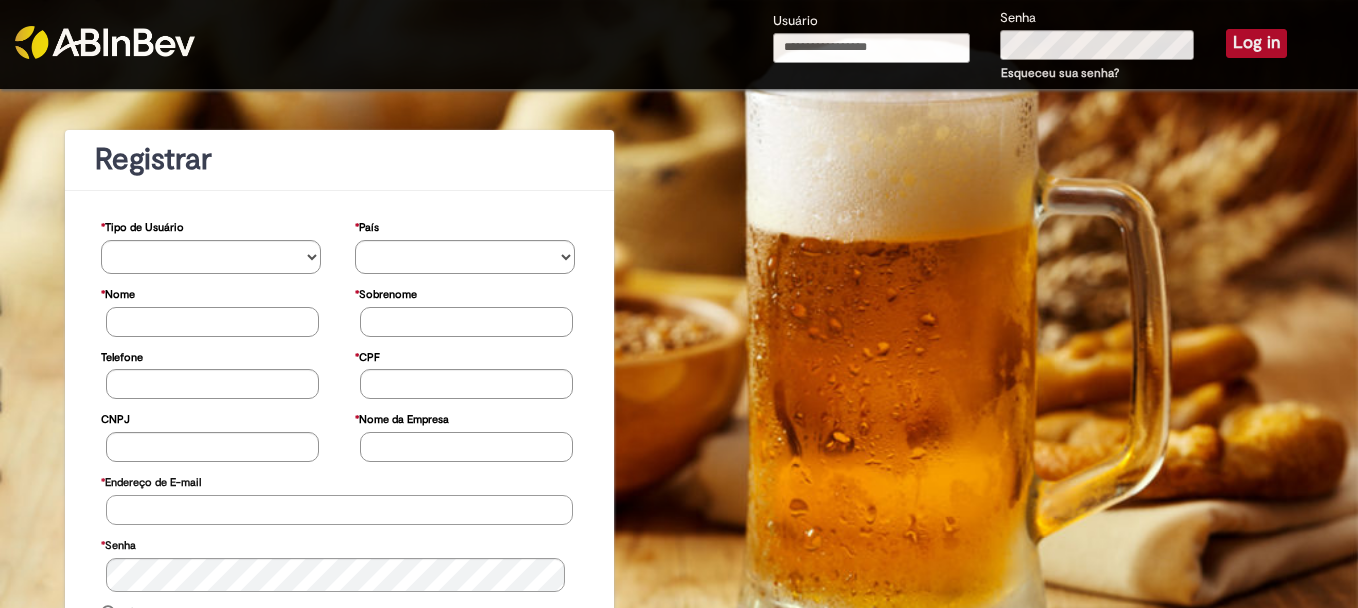 type on "**********" 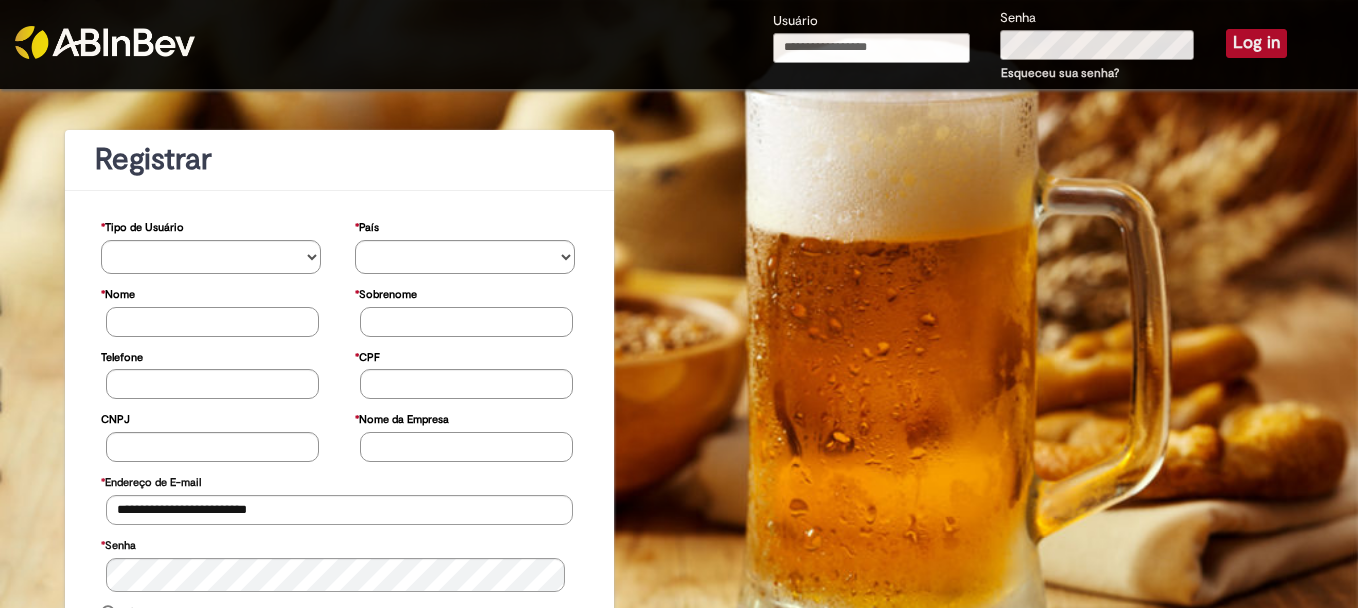 type on "**********" 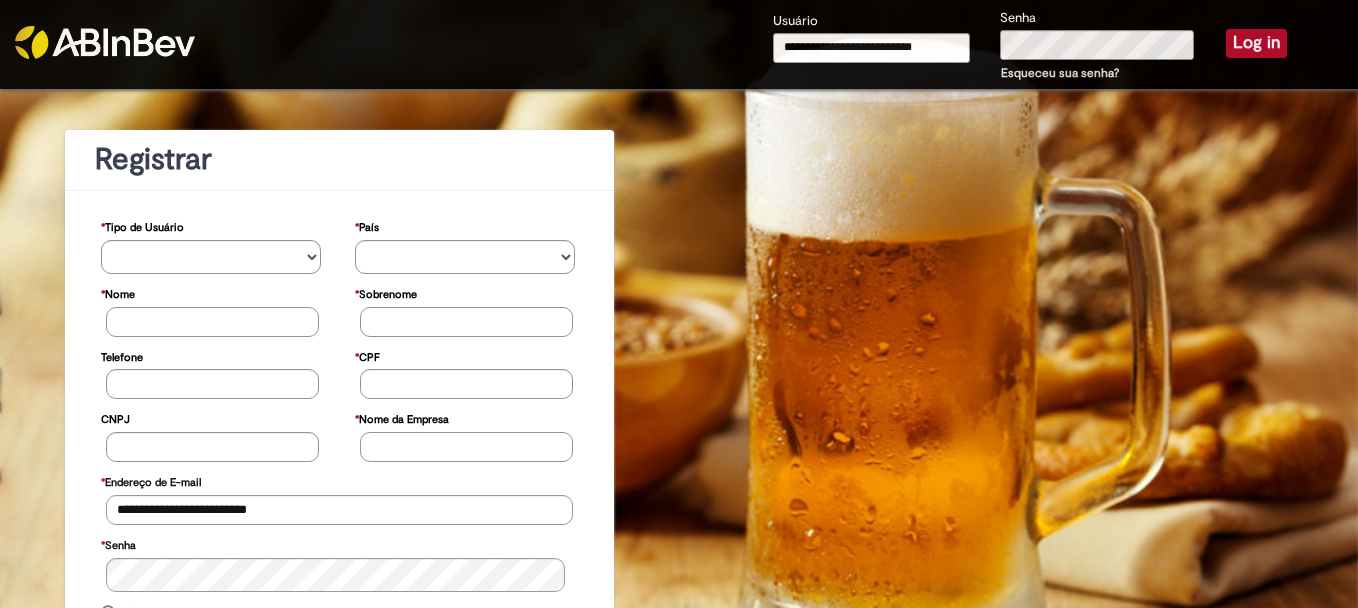 click on "Log in" at bounding box center (1256, 43) 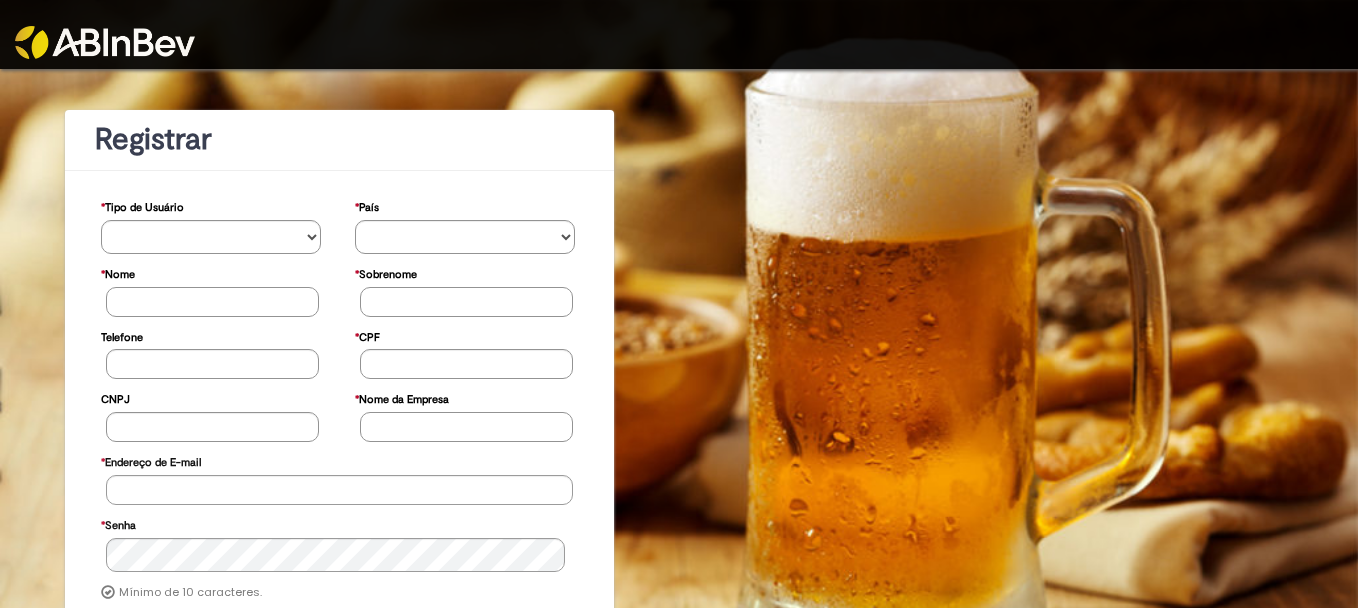 scroll, scrollTop: 0, scrollLeft: 0, axis: both 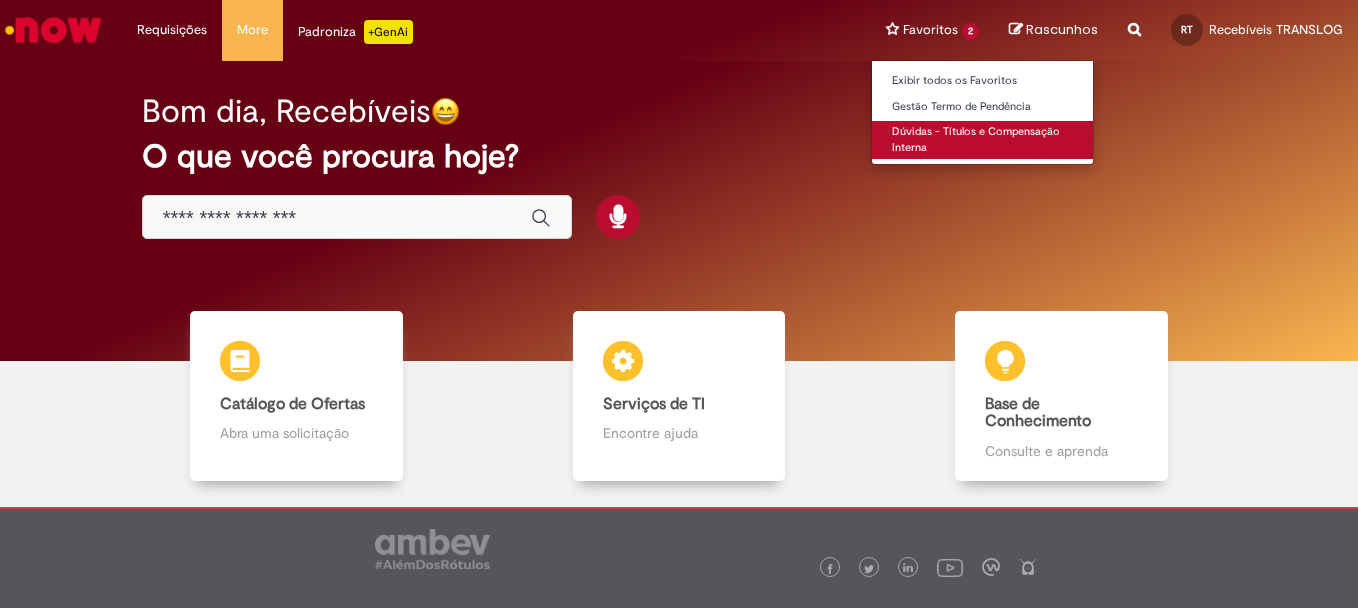 click on "Dúvidas - Títulos e Compensação Interna" at bounding box center (982, 139) 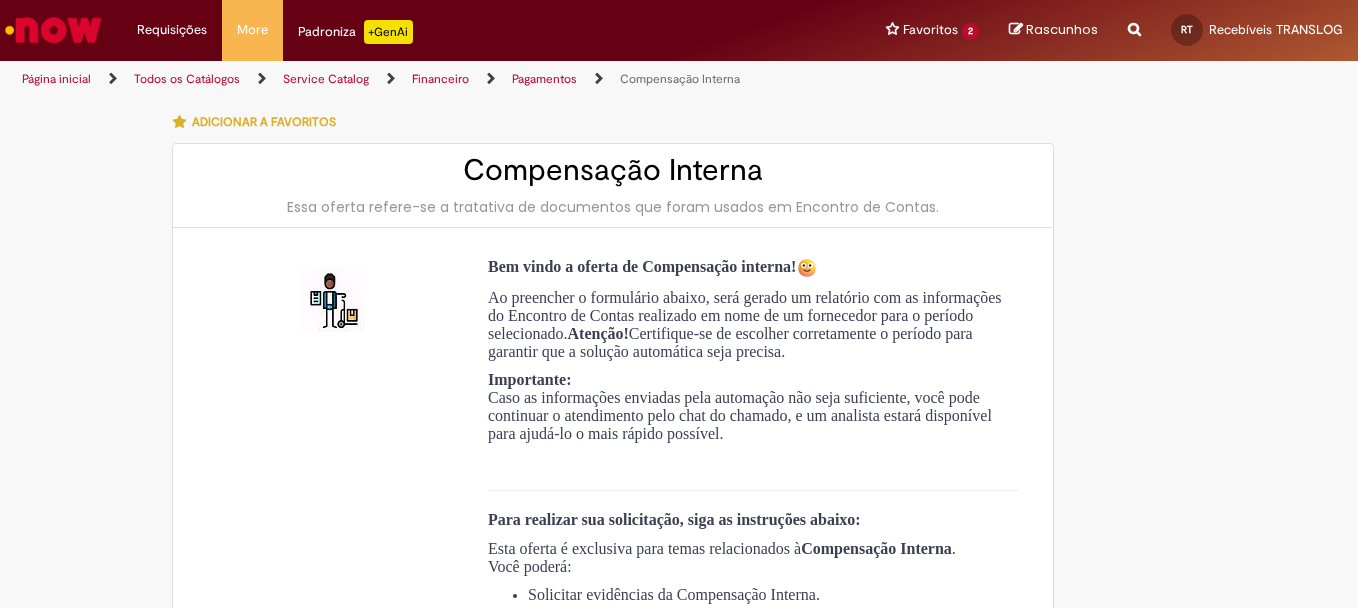 type on "**********" 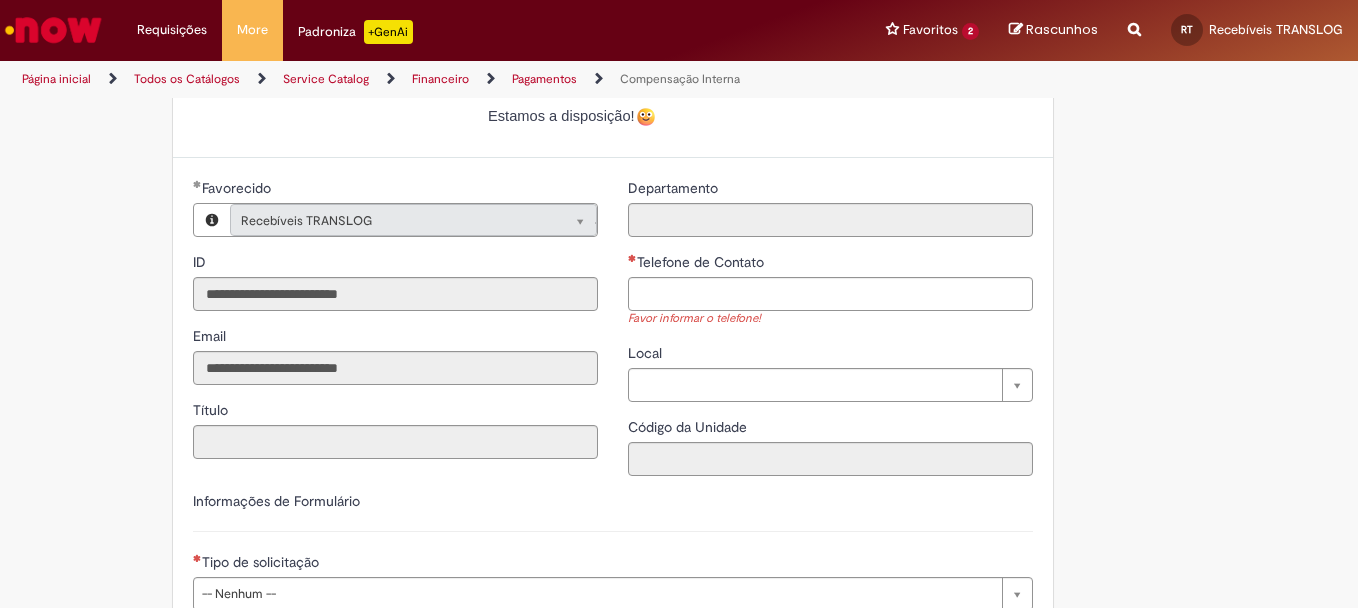 scroll, scrollTop: 800, scrollLeft: 0, axis: vertical 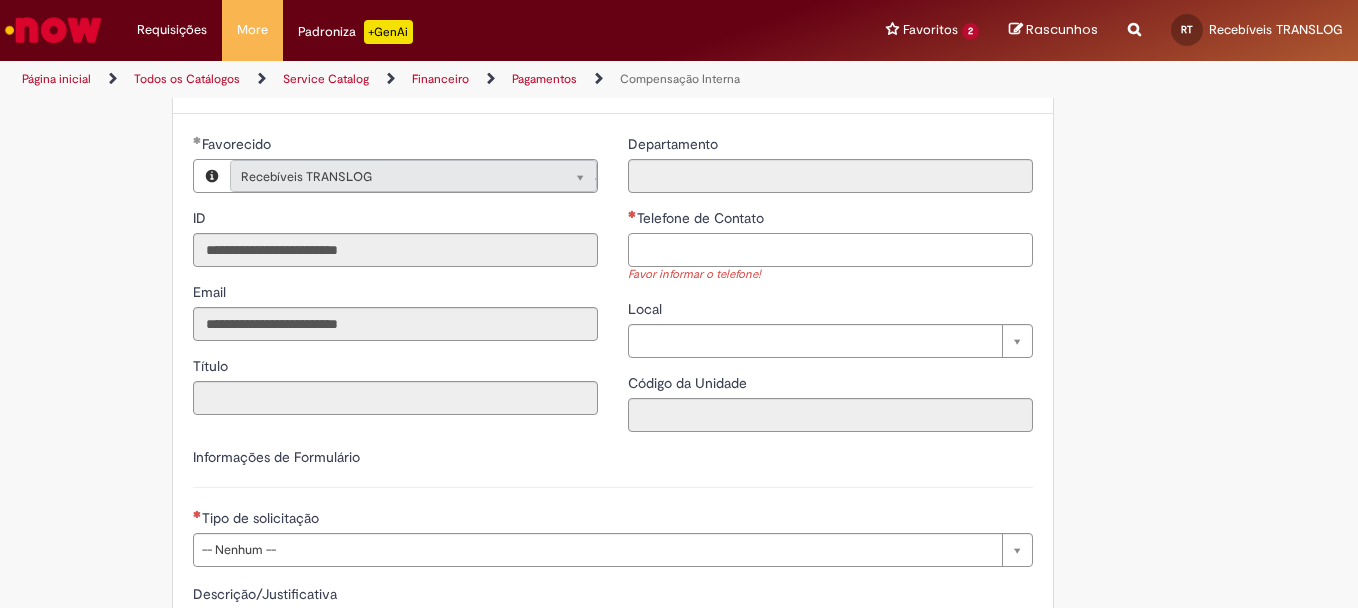 click on "Telefone de Contato" at bounding box center (830, 250) 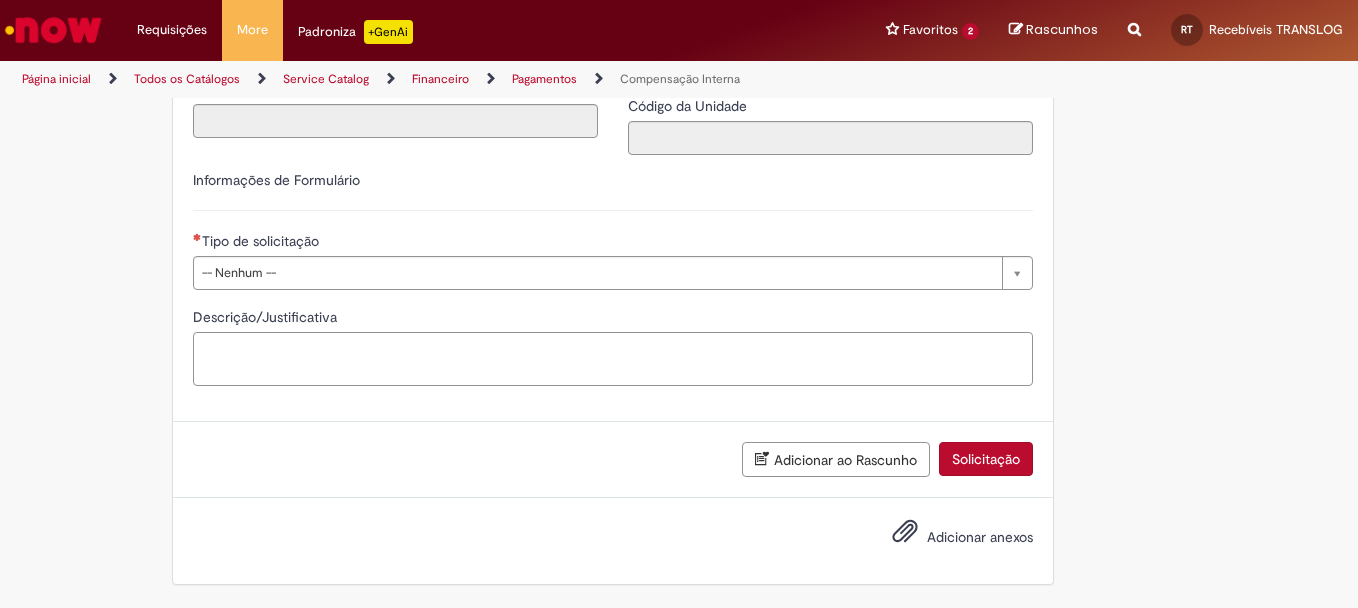 click on "Descrição/Justificativa" at bounding box center (613, 359) 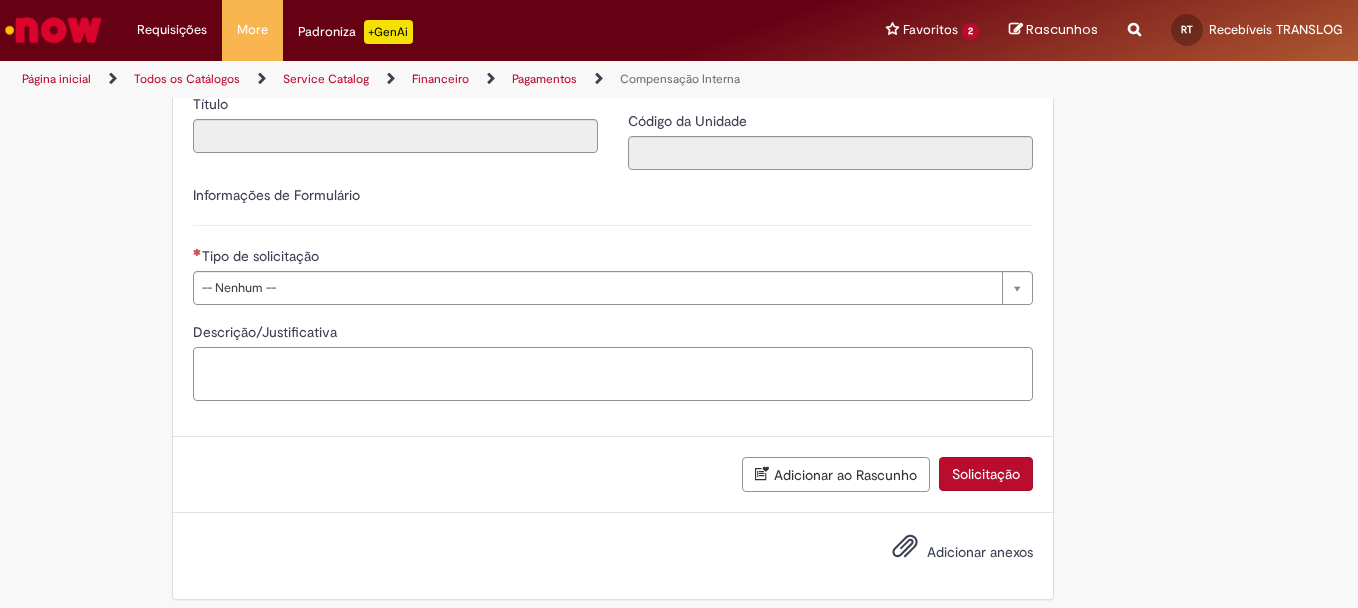 type on "**********" 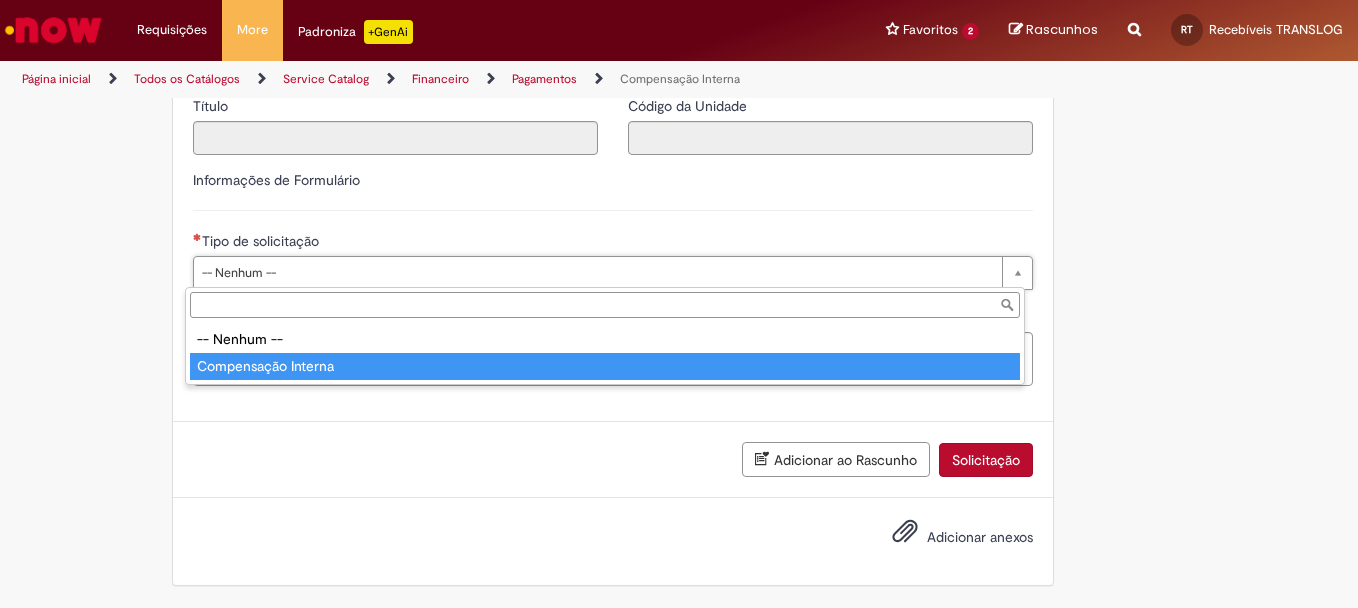 type on "**********" 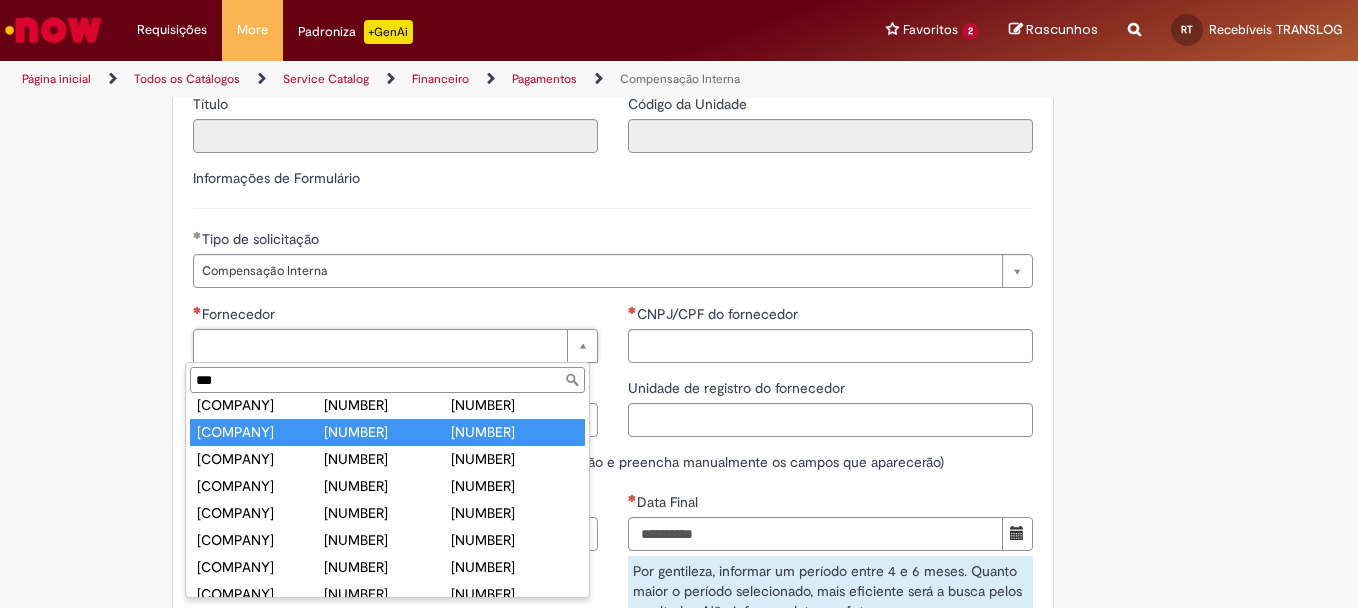 scroll, scrollTop: 0, scrollLeft: 0, axis: both 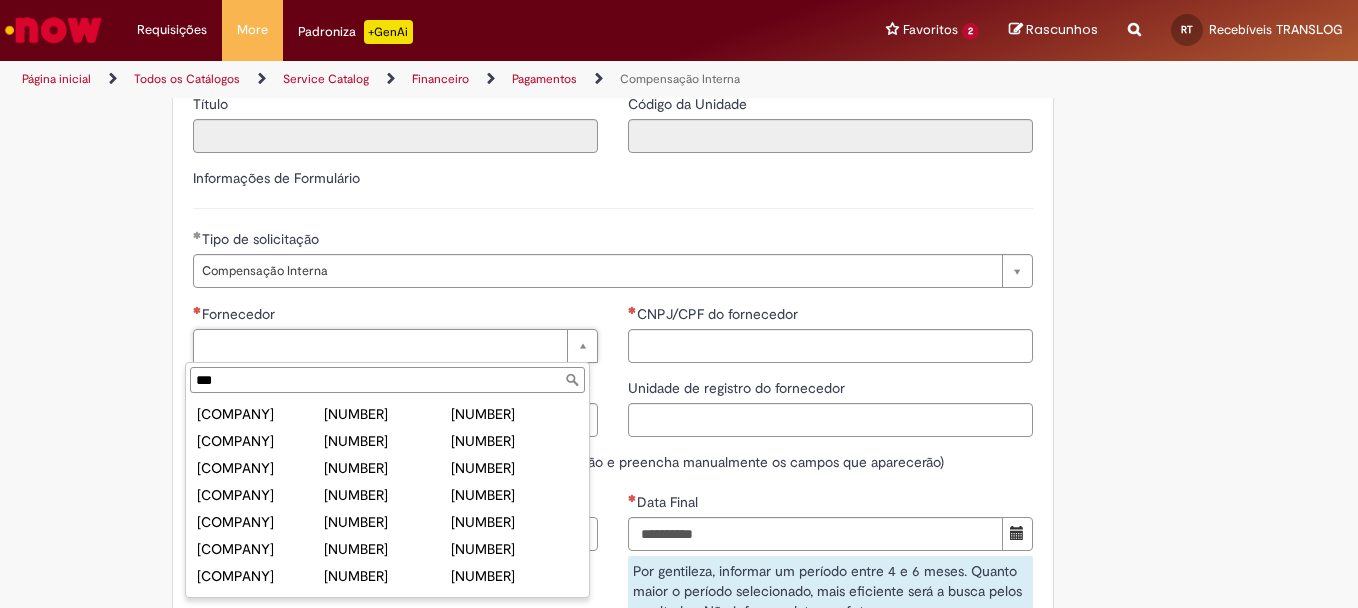 drag, startPoint x: 135, startPoint y: 389, endPoint x: 91, endPoint y: 397, distance: 44.72136 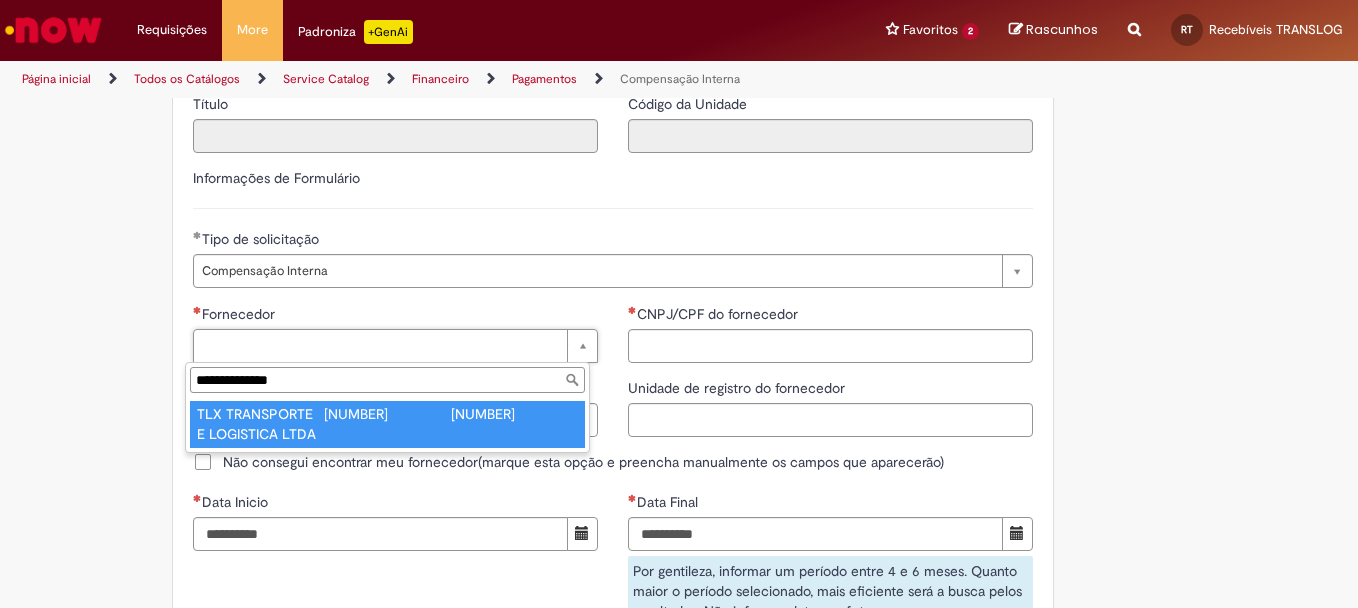 type on "**********" 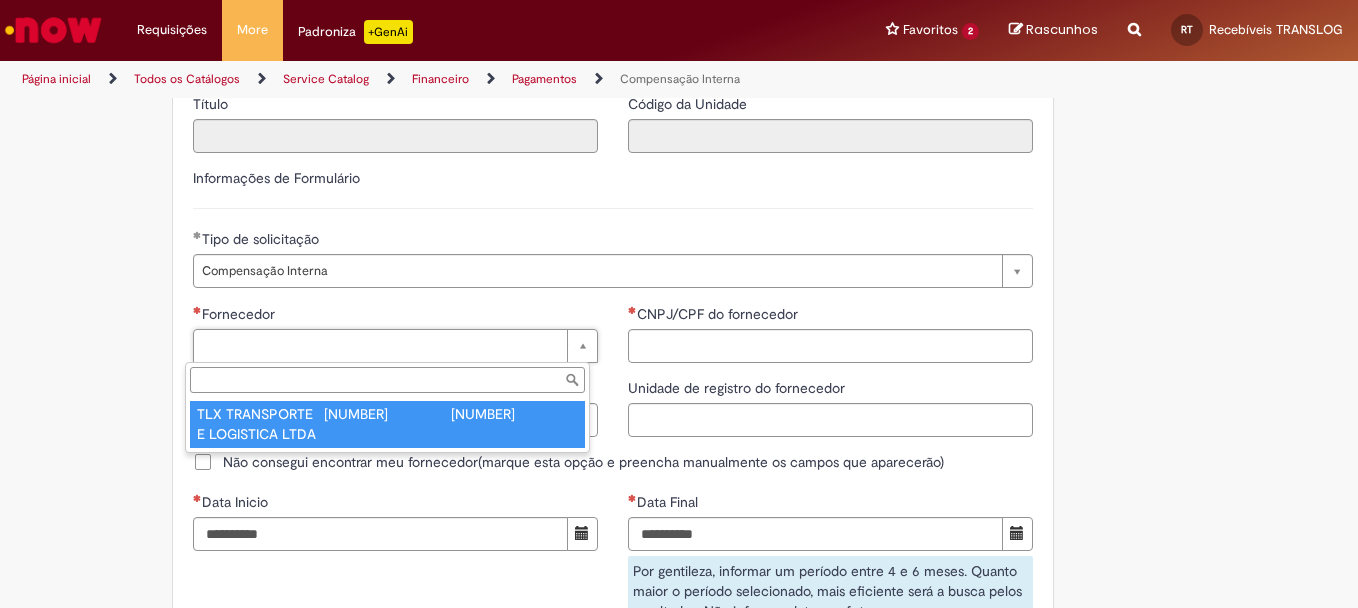type on "******" 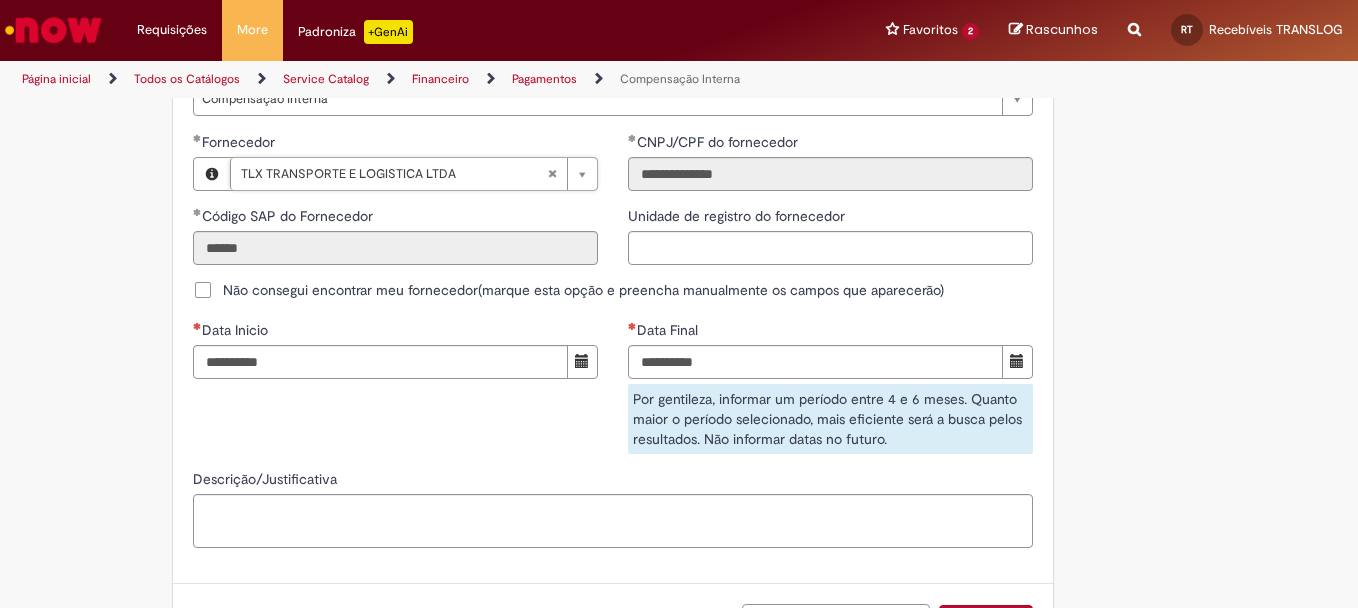 scroll, scrollTop: 1262, scrollLeft: 0, axis: vertical 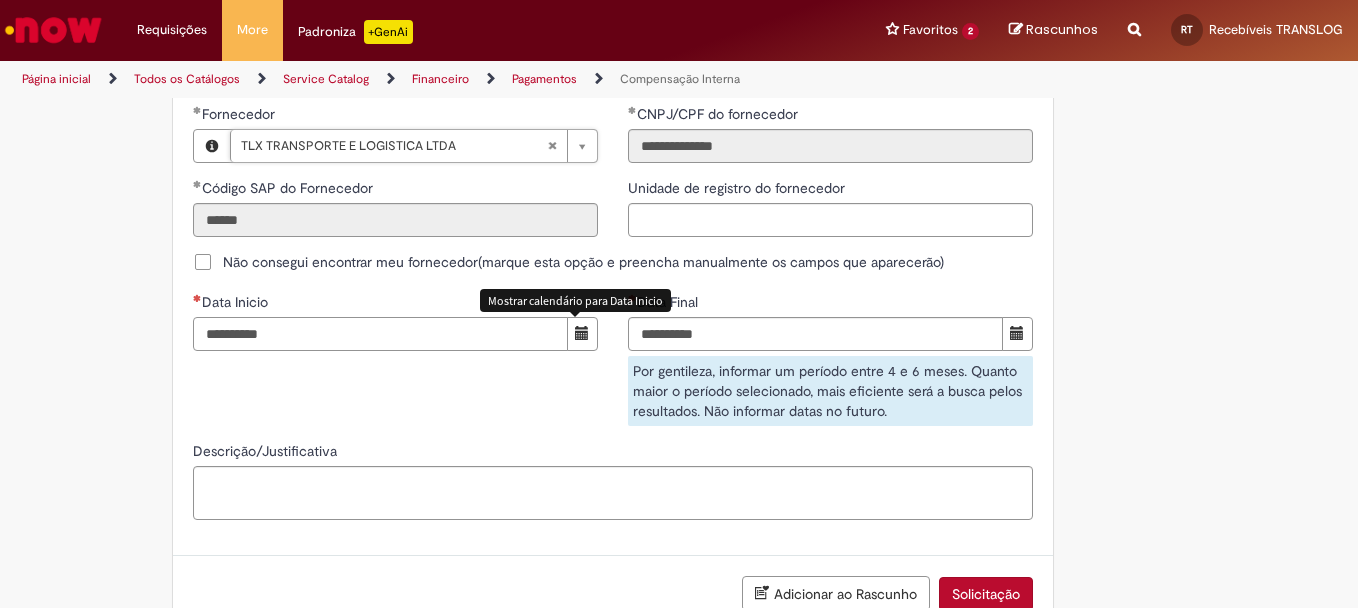 click on "Data Inicio" at bounding box center [380, 334] 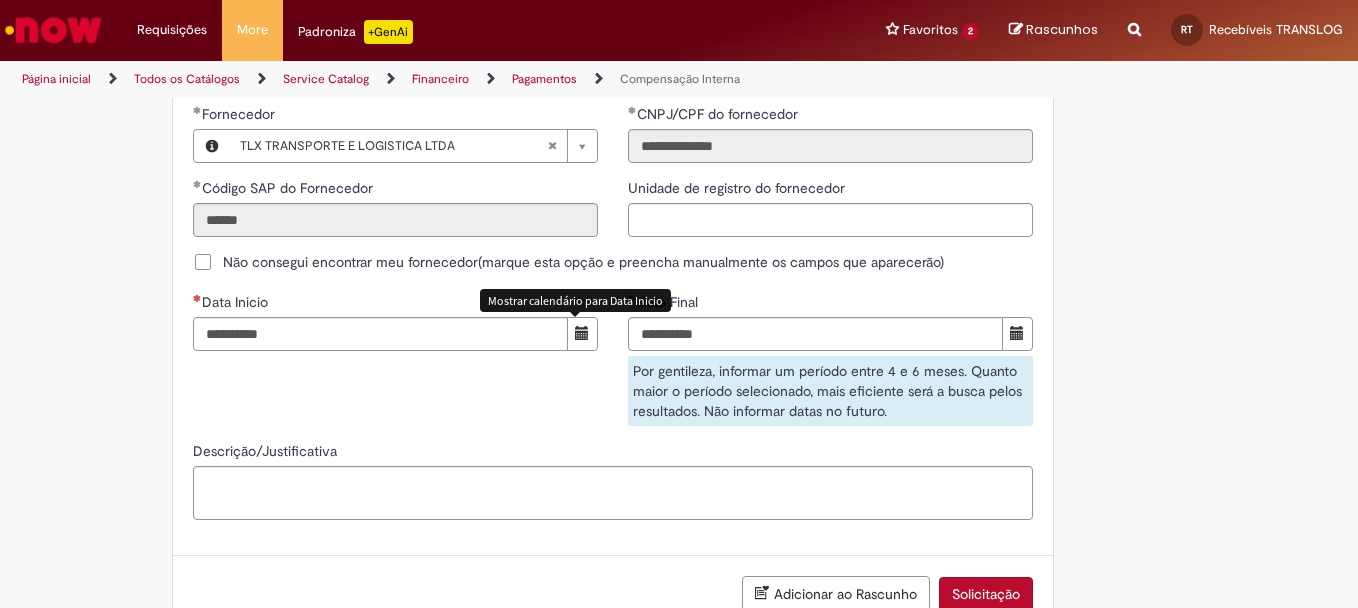 click at bounding box center (582, 333) 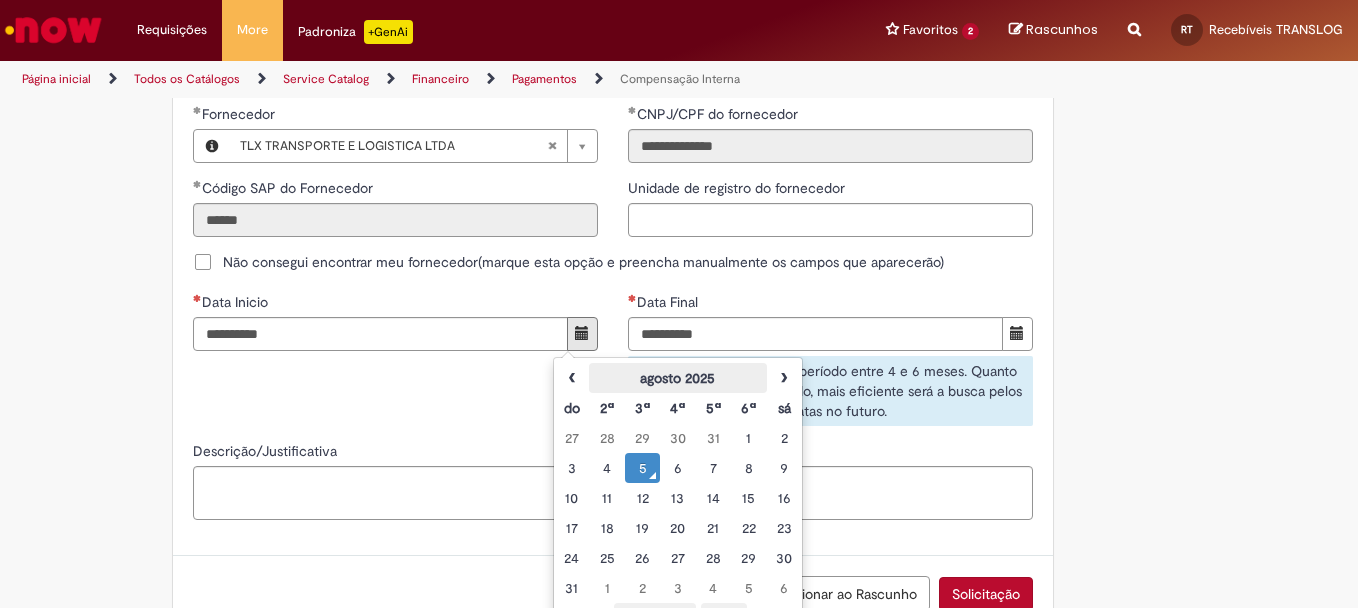 click on "agosto 2025" at bounding box center [677, 378] 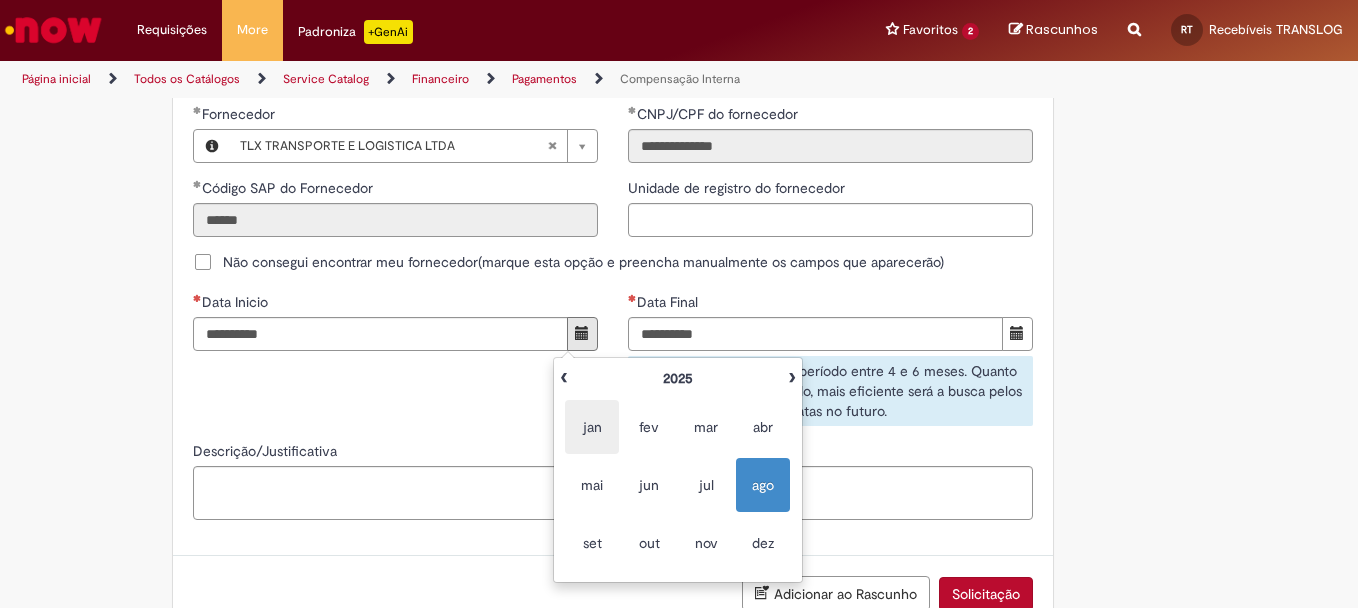 click on "jan" at bounding box center [592, 427] 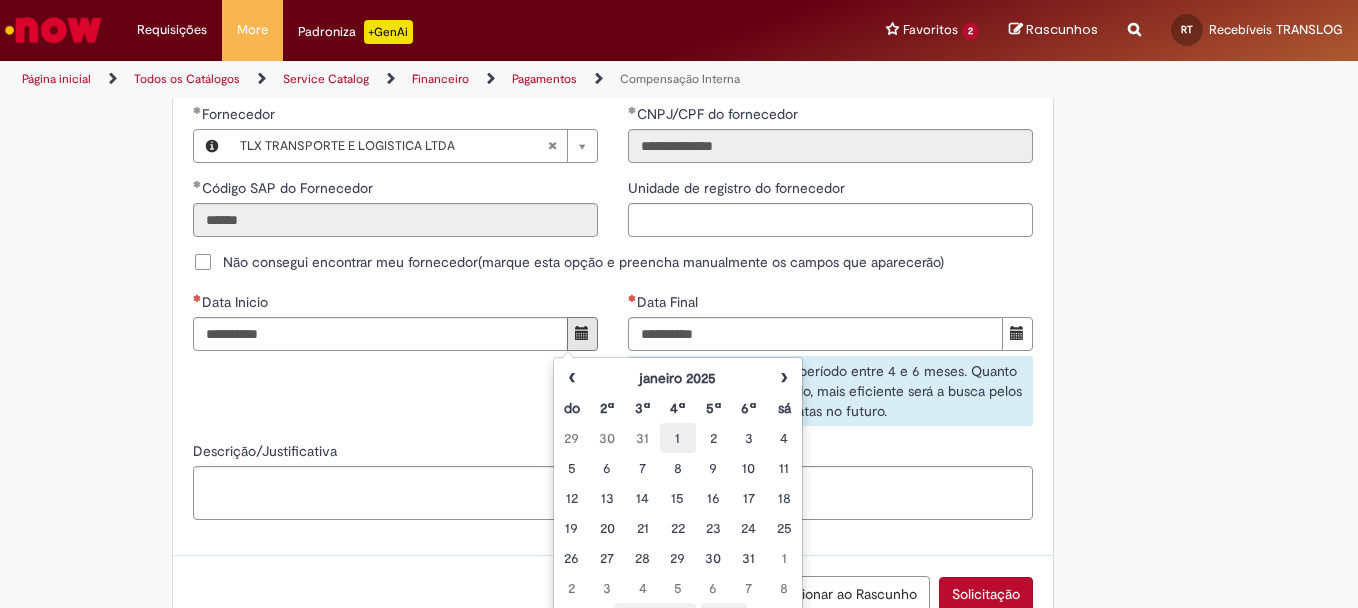 click on "1" at bounding box center [677, 438] 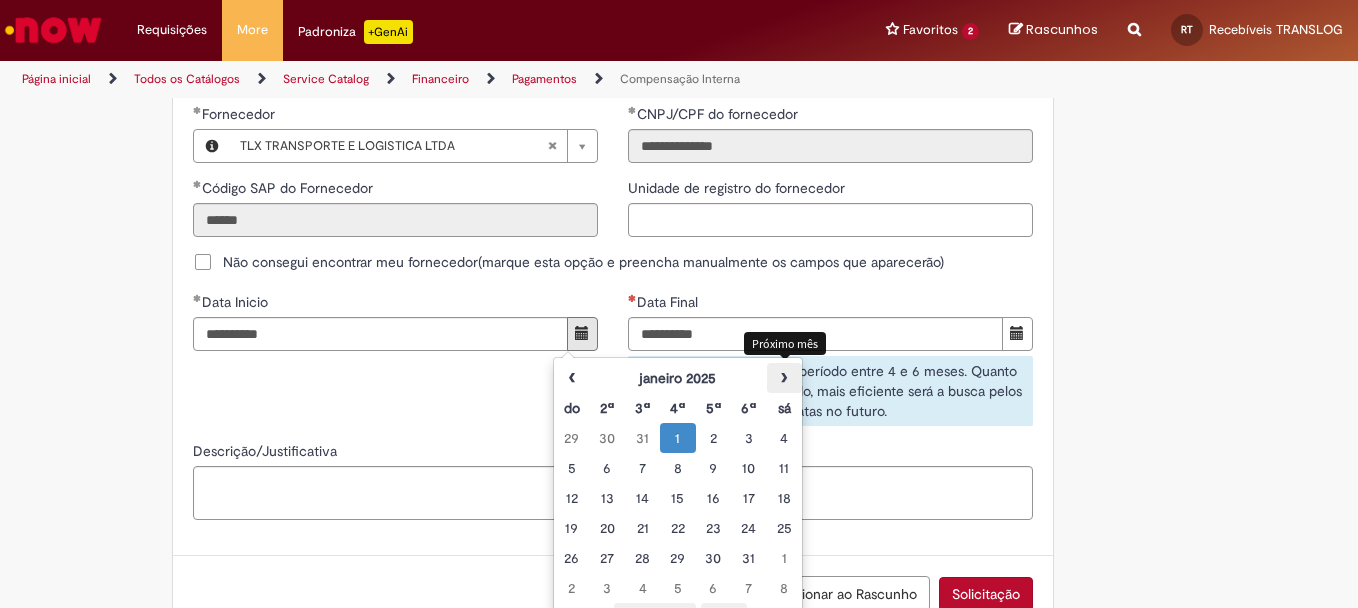 click on "›" at bounding box center [784, 378] 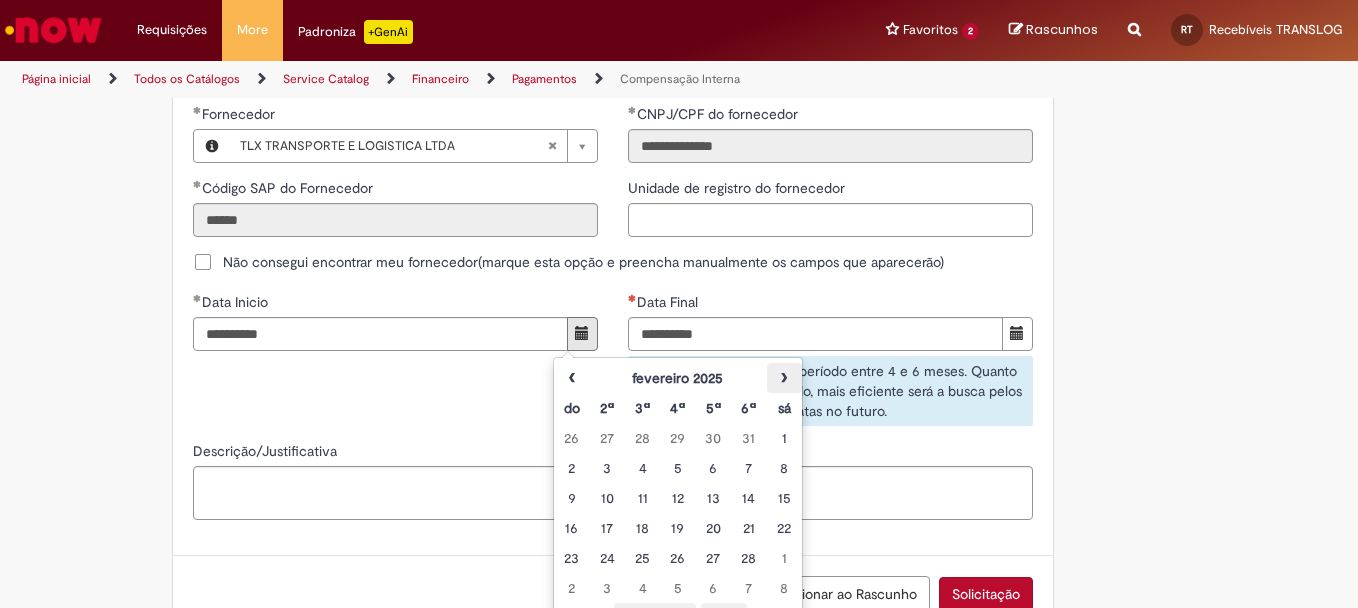 click on "›" at bounding box center [784, 378] 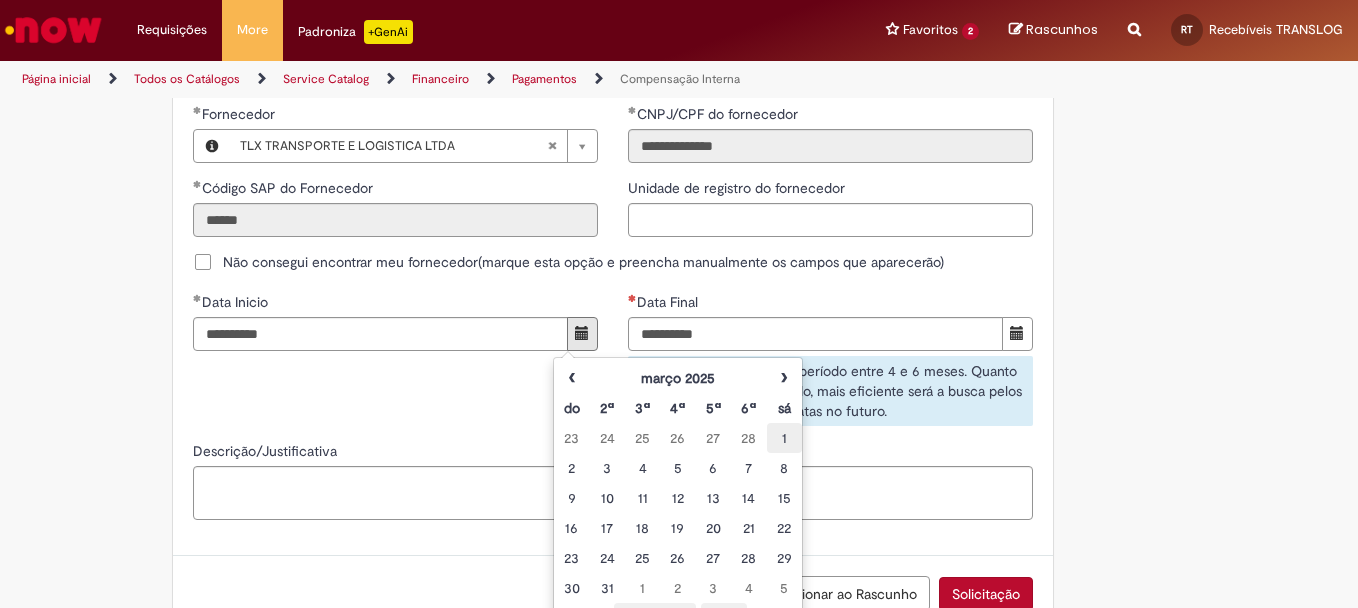 click on "1" at bounding box center (784, 438) 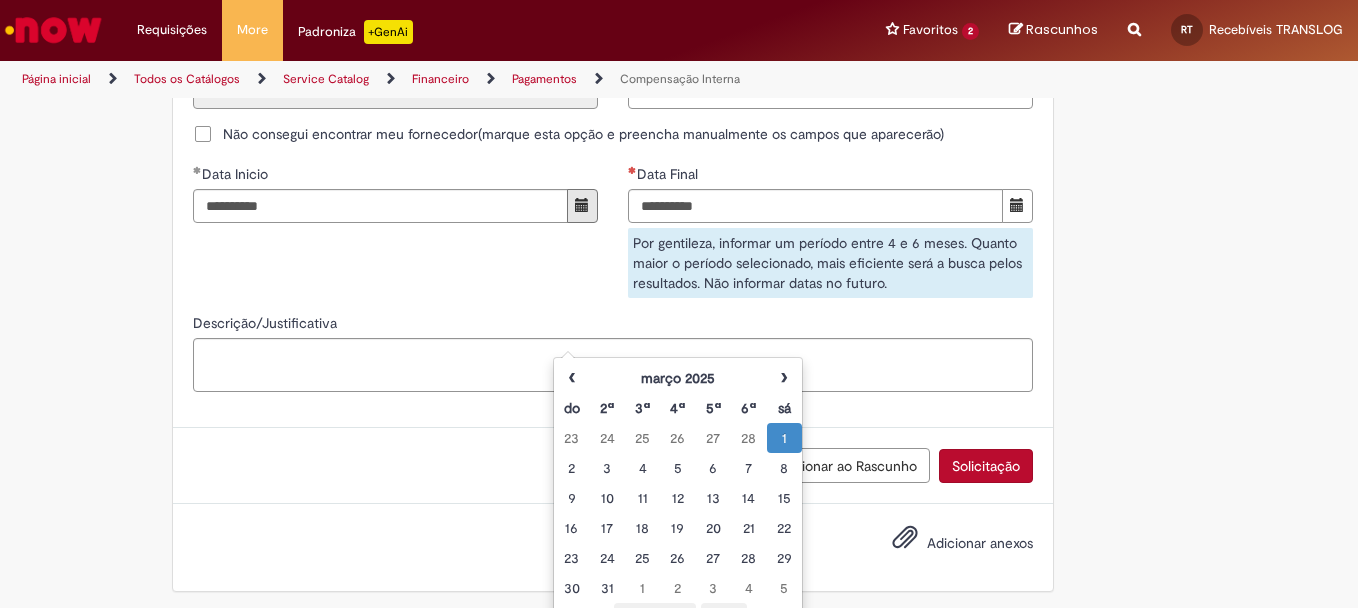 scroll, scrollTop: 1398, scrollLeft: 0, axis: vertical 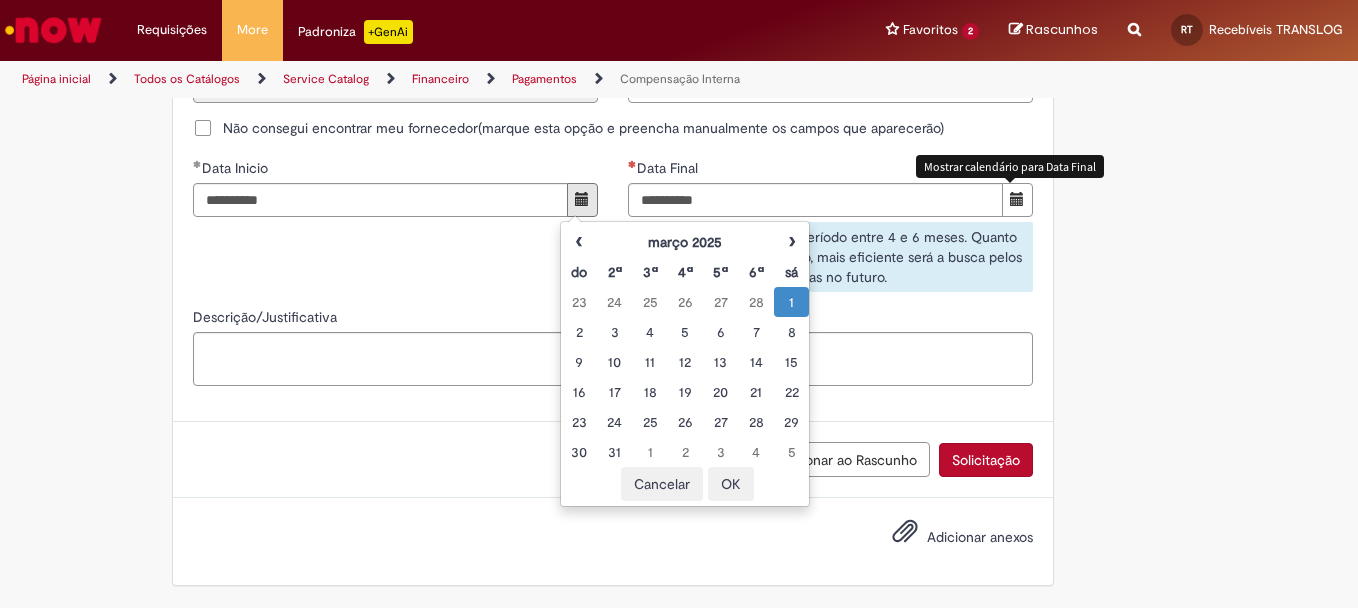click at bounding box center [1017, 200] 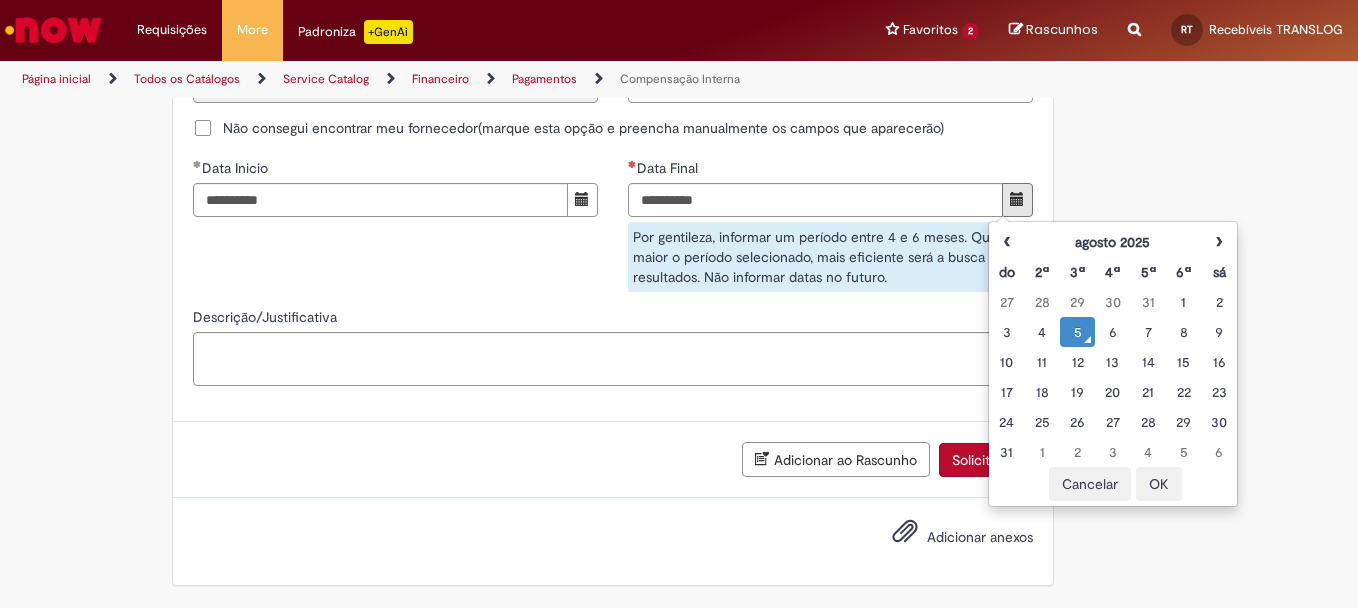 click on "5" at bounding box center (1077, 332) 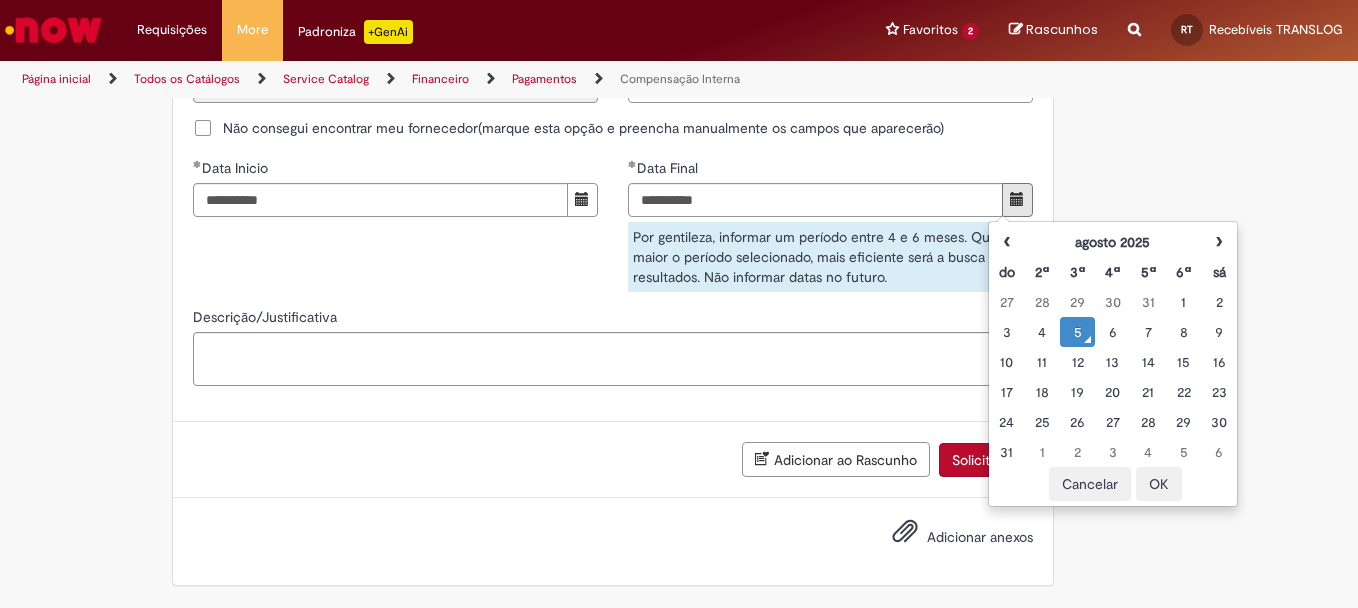 click on "Solicitação" at bounding box center (986, 460) 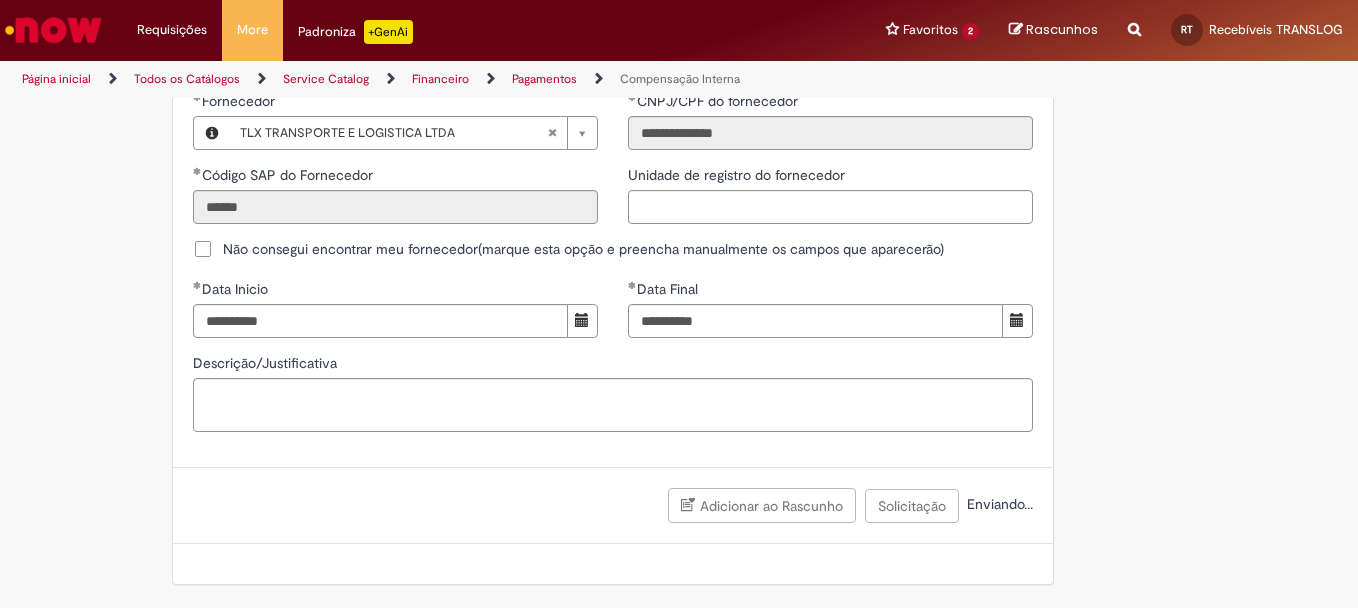 scroll, scrollTop: 1277, scrollLeft: 0, axis: vertical 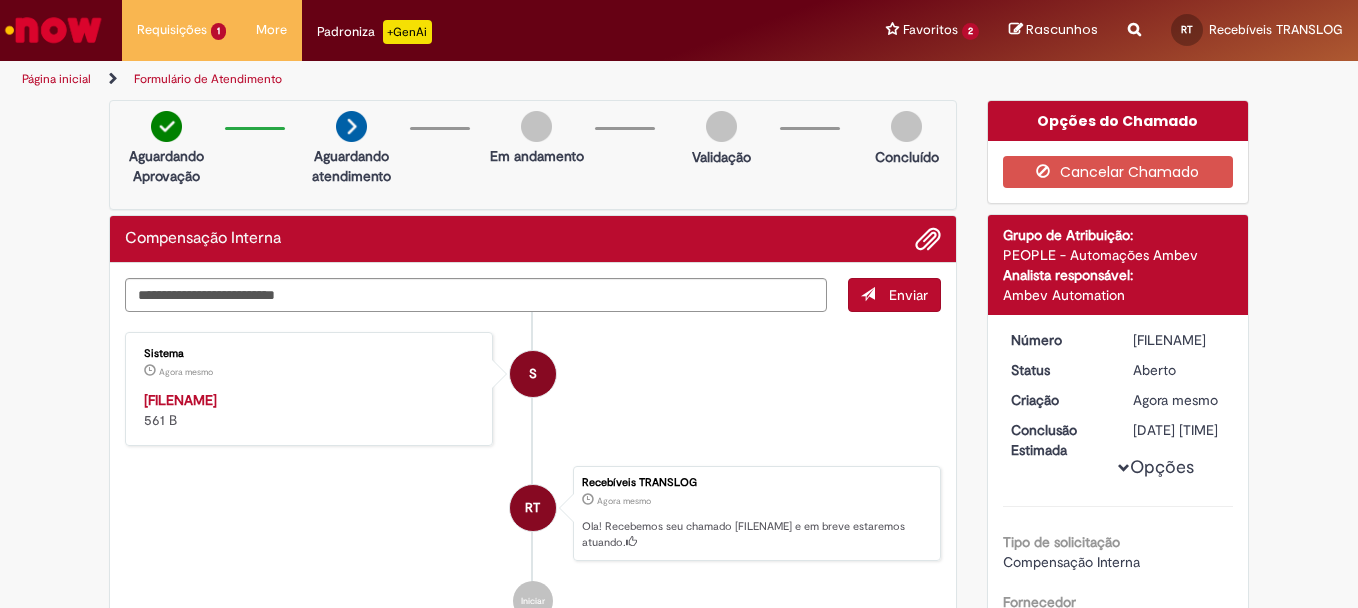 click on "R13355001.csv" at bounding box center [180, 400] 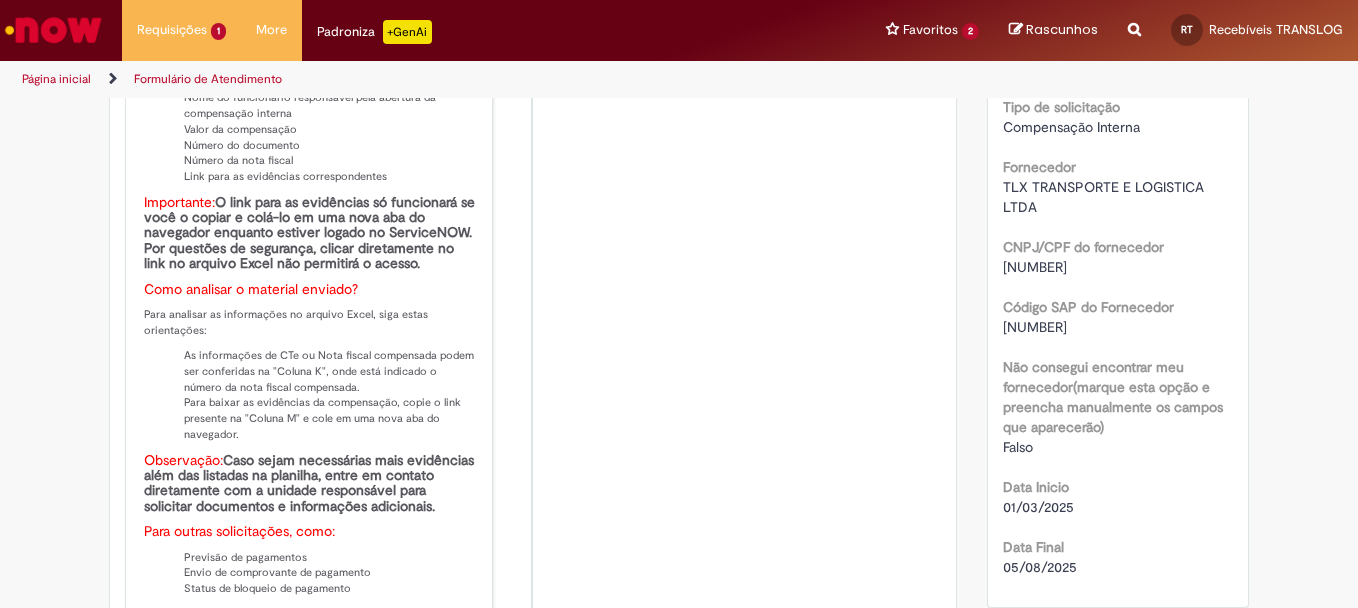 scroll, scrollTop: 400, scrollLeft: 0, axis: vertical 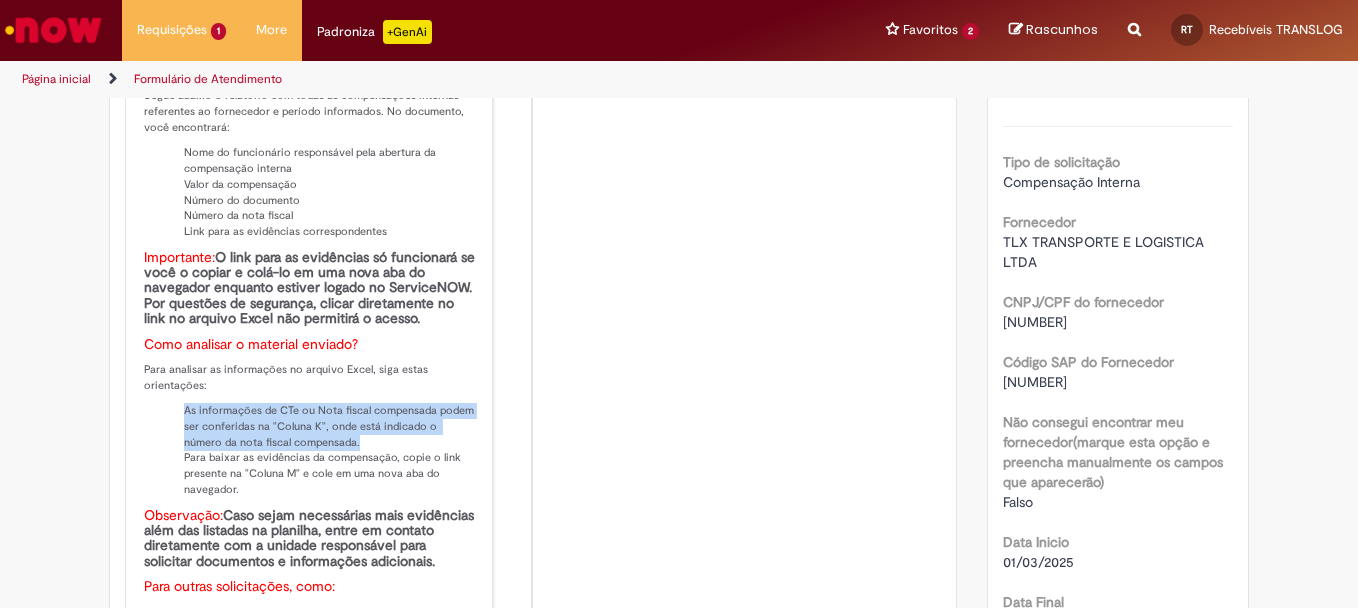 drag, startPoint x: 180, startPoint y: 417, endPoint x: 344, endPoint y: 439, distance: 165.46902 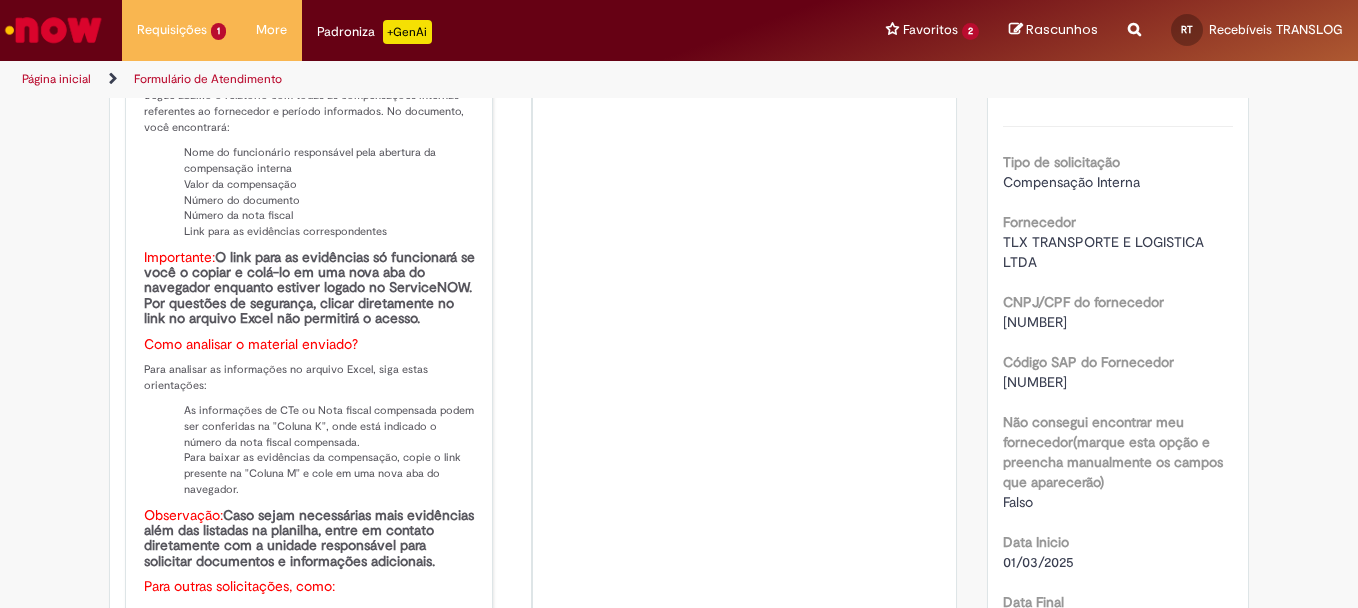 click on "S
Sistema
1m atrás 1m atrás     Comentários adicionais
Seu chamado foi atendido
Segue abaixo o relatório com todas as compensações internas referentes ao fornecedor e período informados. No documento, você encontrará: Nome do funcionário responsável pela abertura da compensação interna Valor da compensação Número do documento Número da nota fiscal Link para as evidências correspondentes Importante:  O link para as evidências só funcionará se você o copiar e colá-lo em uma nova aba do navegador enquanto estiver logado no ServiceNOW. Por questões de segurança, clicar diretamente no link no arquivo Excel não permitirá o acesso. Como analisar o material enviado? Para analisar as informações no arquivo Excel, siga estas orientações: Observação:  Para outras solicitações, como:" at bounding box center [533, 373] 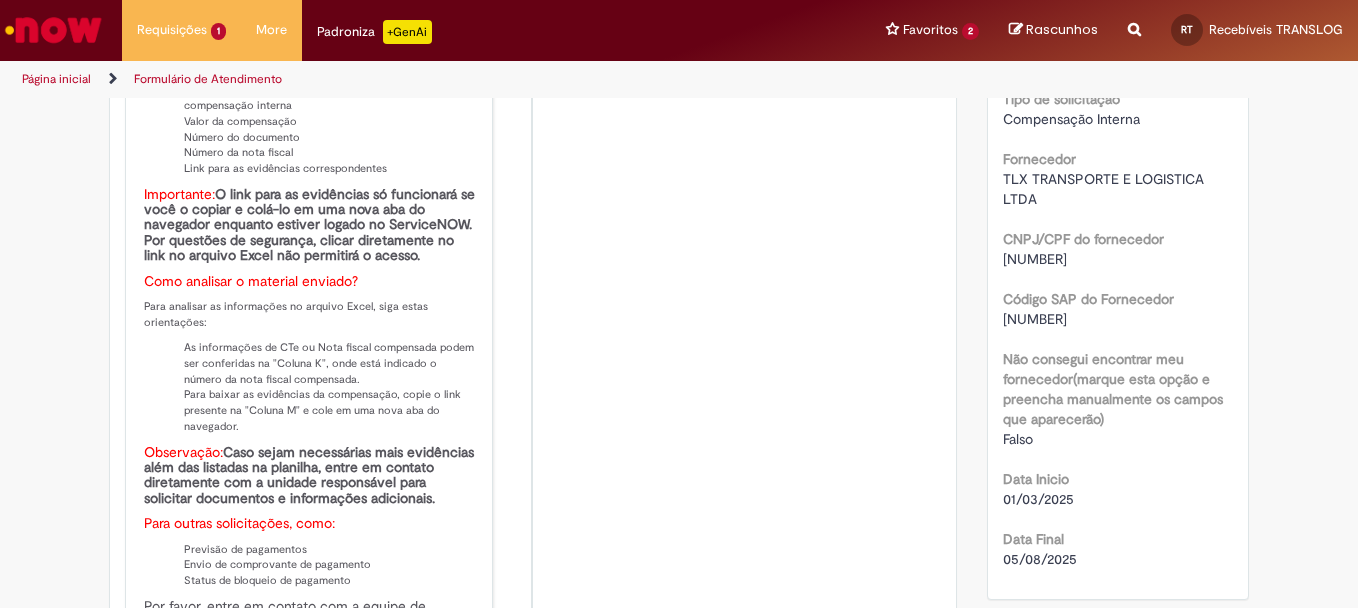 scroll, scrollTop: 500, scrollLeft: 0, axis: vertical 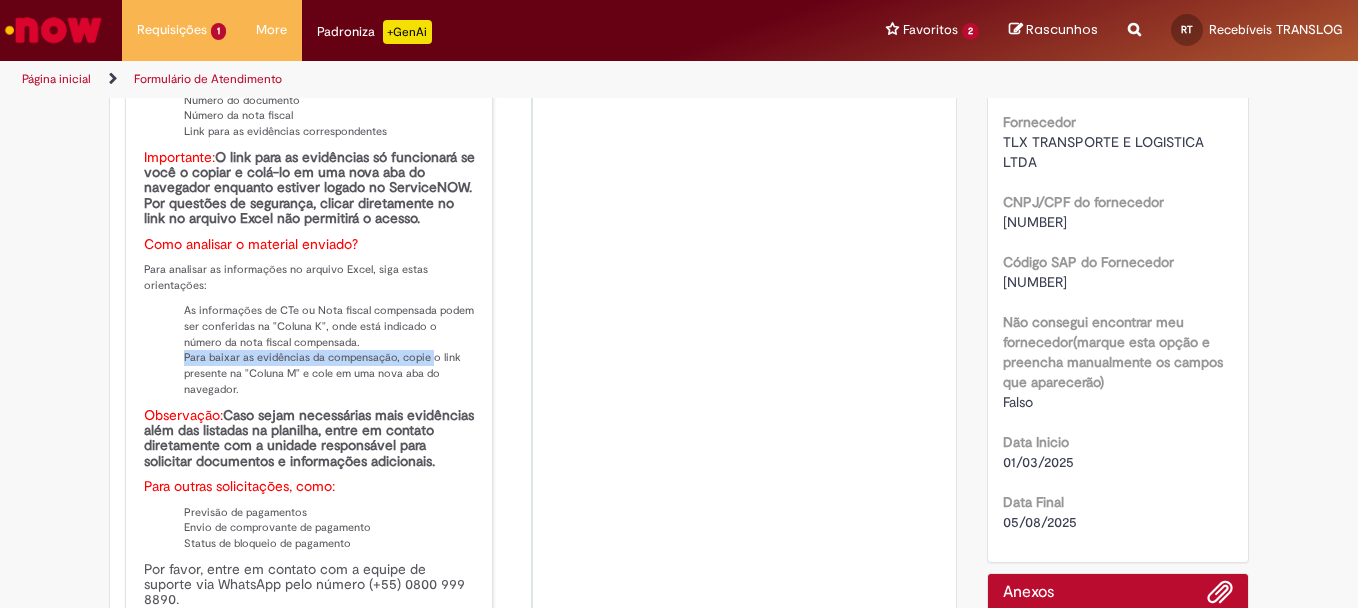 drag, startPoint x: 178, startPoint y: 360, endPoint x: 423, endPoint y: 360, distance: 245 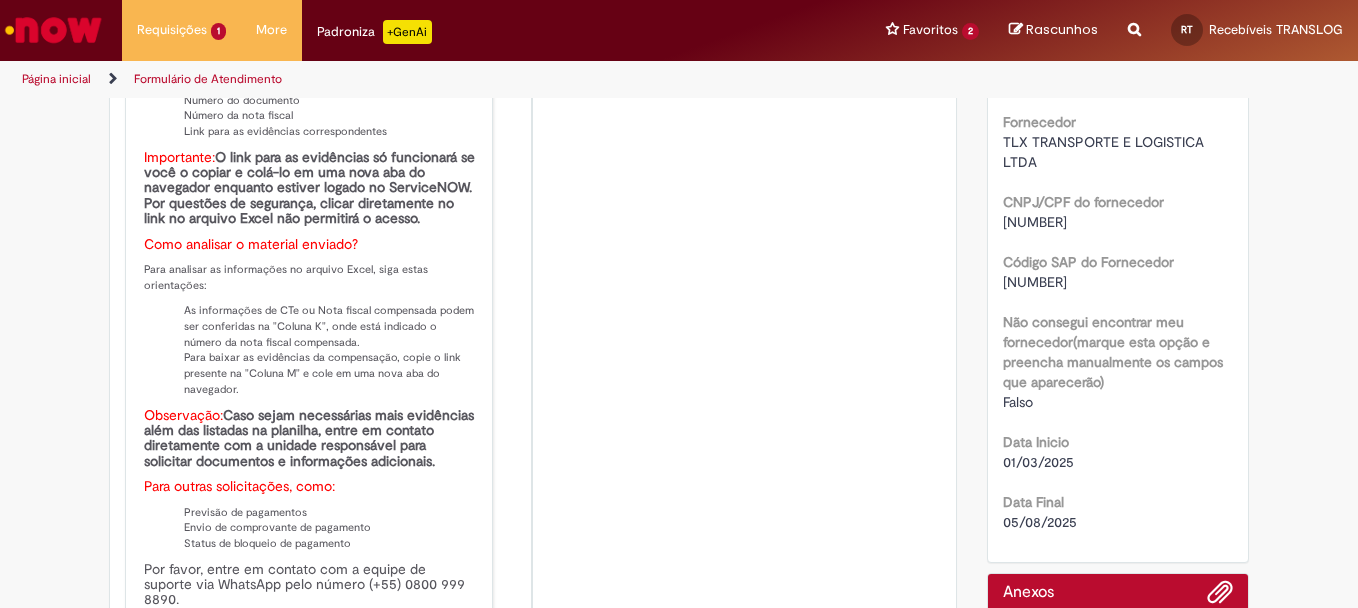 click on "S
Sistema
1m atrás 1m atrás     Comentários adicionais
Seu chamado foi atendido
Segue abaixo o relatório com todas as compensações internas referentes ao fornecedor e período informados. No documento, você encontrará: Nome do funcionário responsável pela abertura da compensação interna Valor da compensação Número do documento Número da nota fiscal Link para as evidências correspondentes Importante:  O link para as evidências só funcionará se você o copiar e colá-lo em uma nova aba do navegador enquanto estiver logado no ServiceNOW. Por questões de segurança, clicar diretamente no link no arquivo Excel não permitirá o acesso. Como analisar o material enviado? Para analisar as informações no arquivo Excel, siga estas orientações: Observação:  Para outras solicitações, como:" at bounding box center [533, 273] 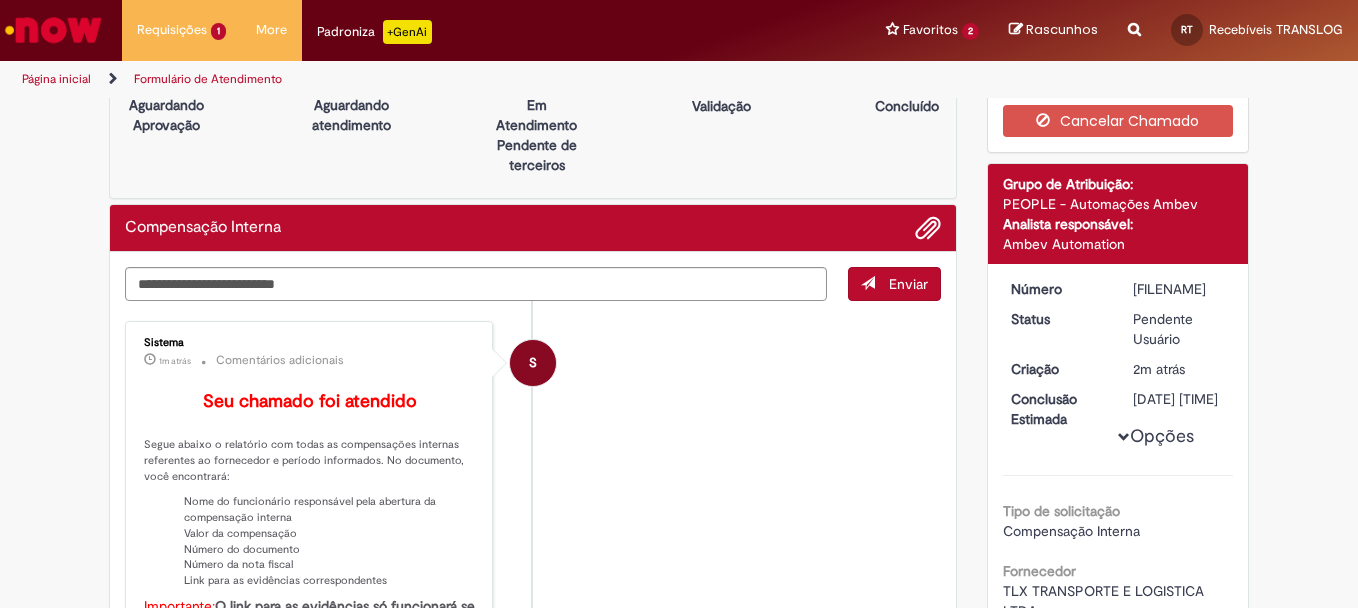 scroll, scrollTop: 100, scrollLeft: 0, axis: vertical 